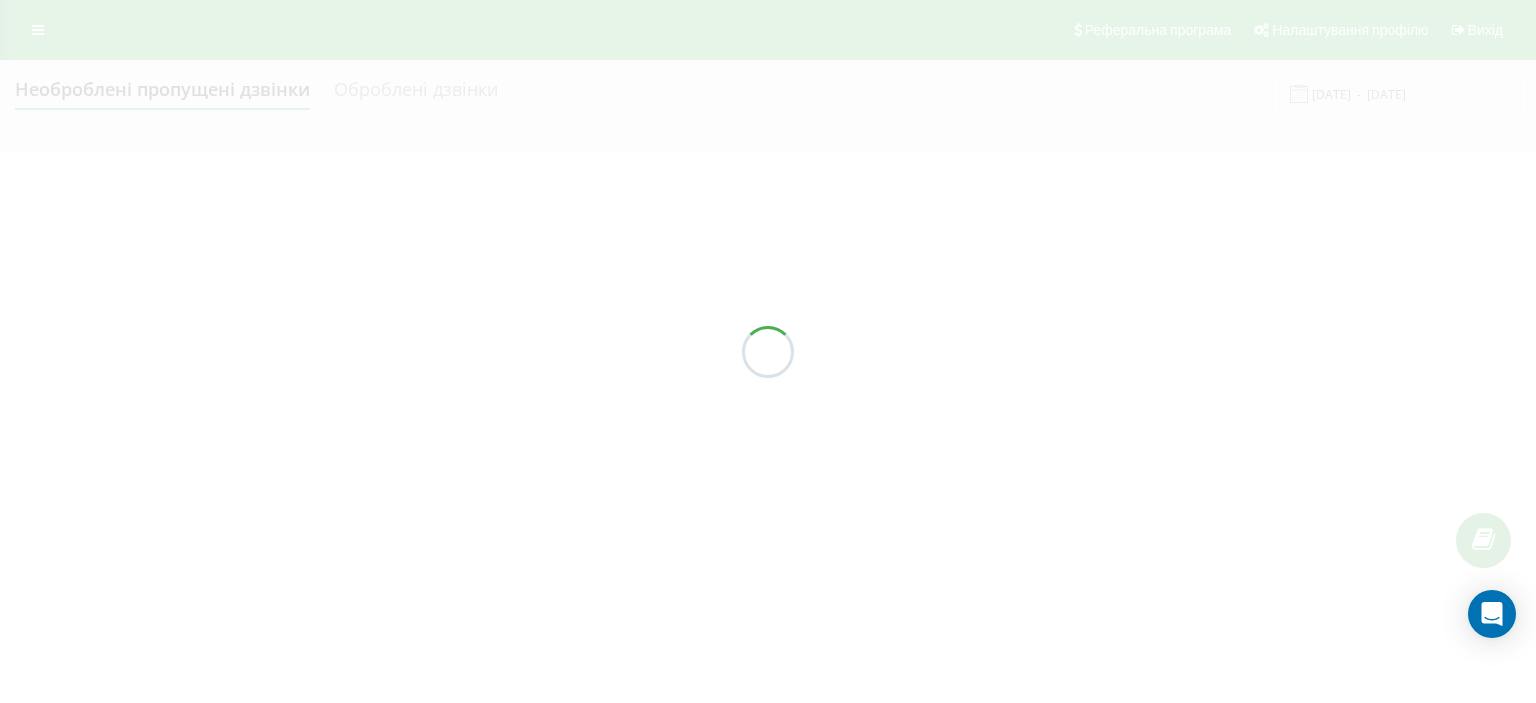 scroll, scrollTop: 0, scrollLeft: 0, axis: both 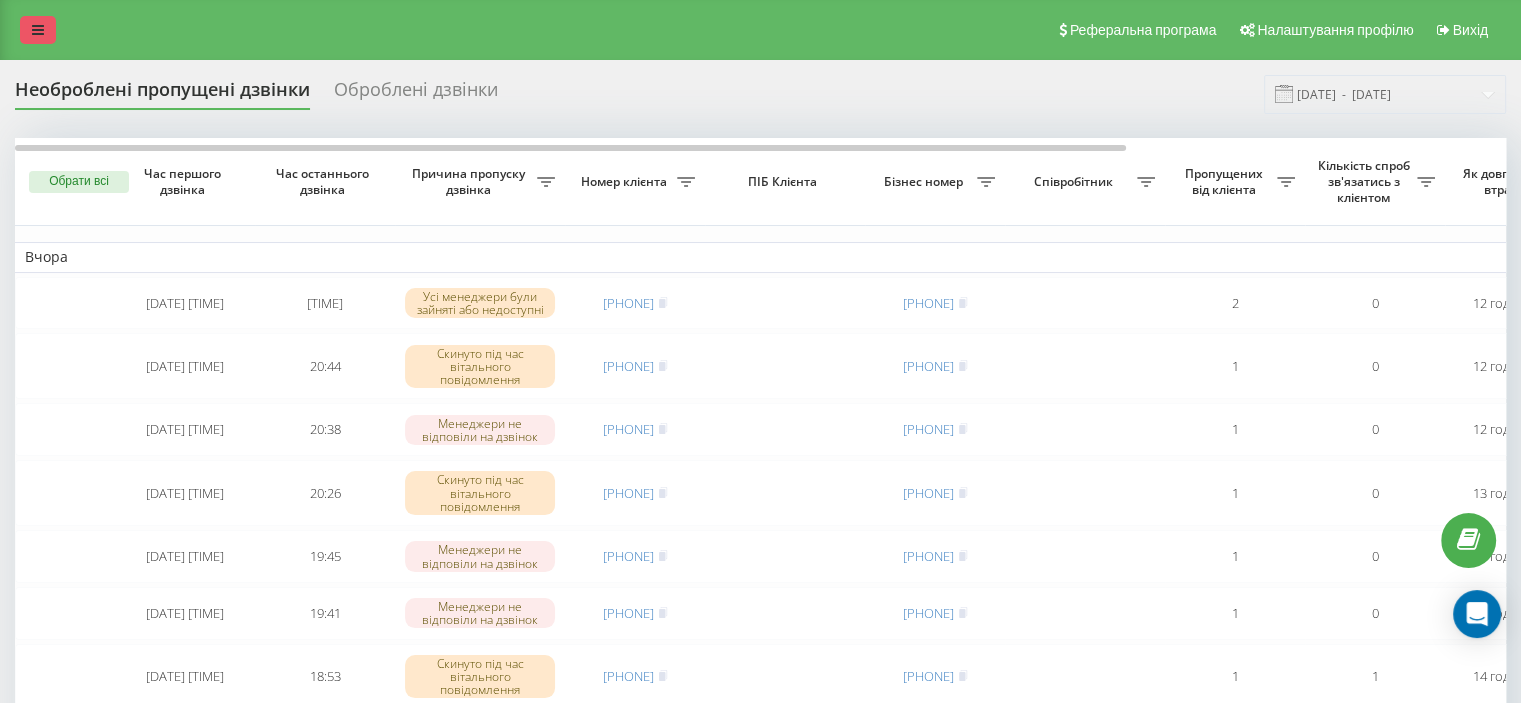 click at bounding box center [38, 30] 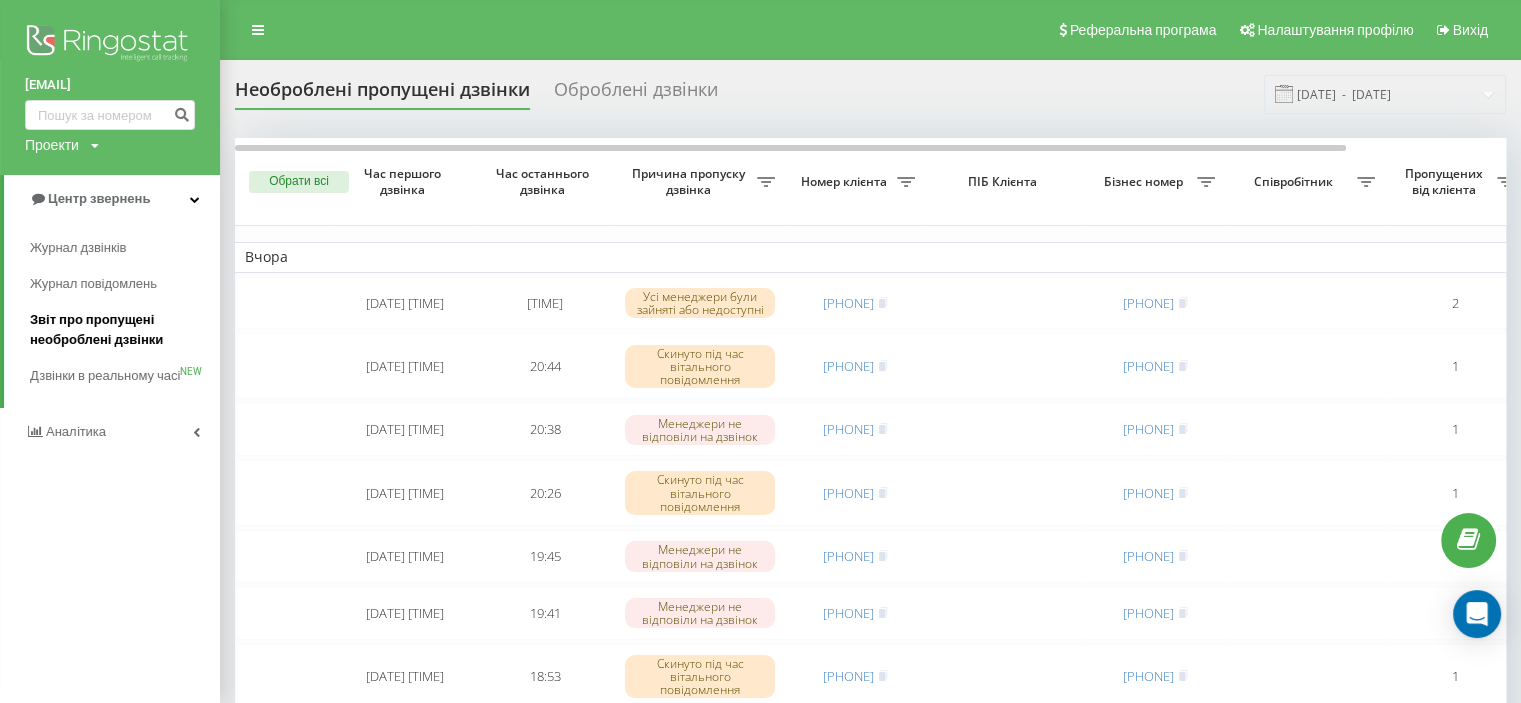 click on "Звіт про пропущені необроблені дзвінки" at bounding box center [120, 330] 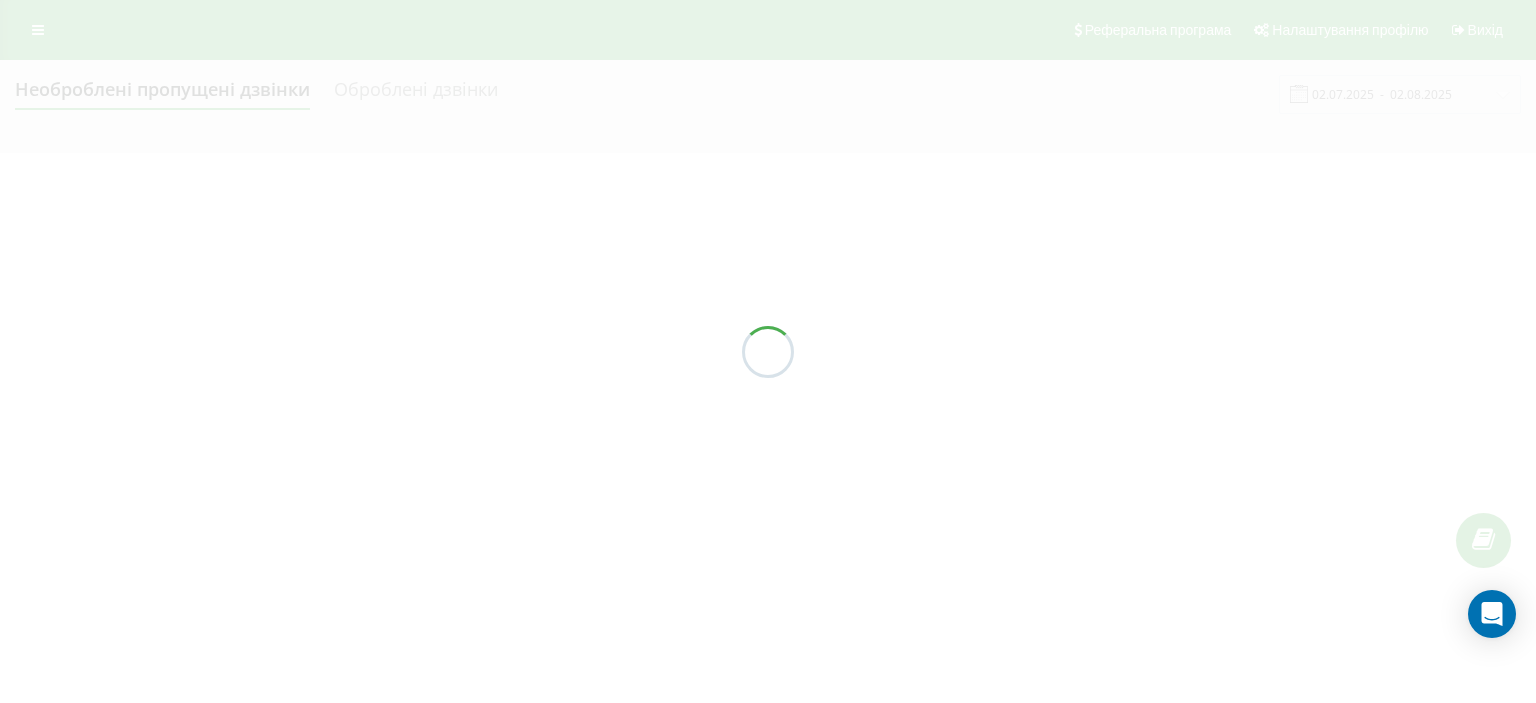 scroll, scrollTop: 0, scrollLeft: 0, axis: both 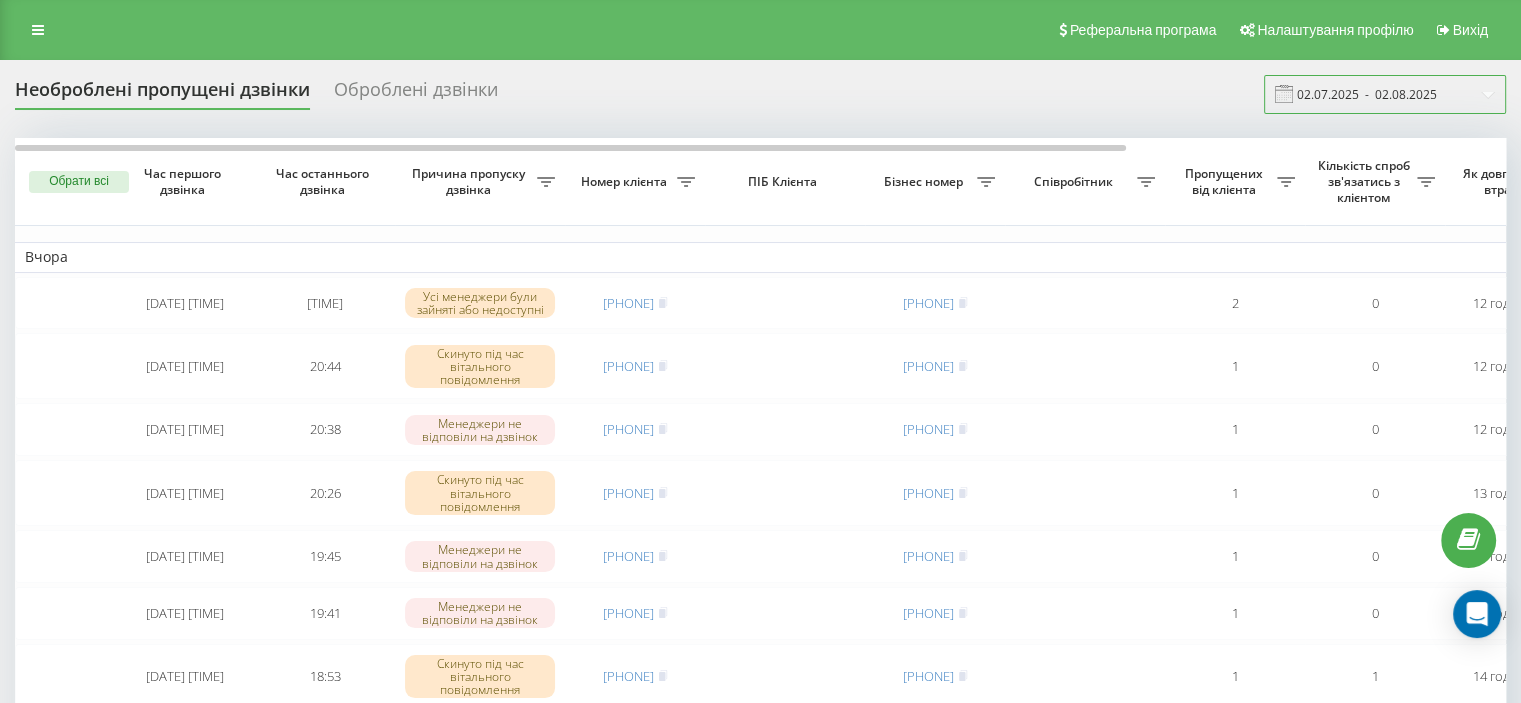 click on "02.07.2025  -  02.08.2025" at bounding box center [1385, 94] 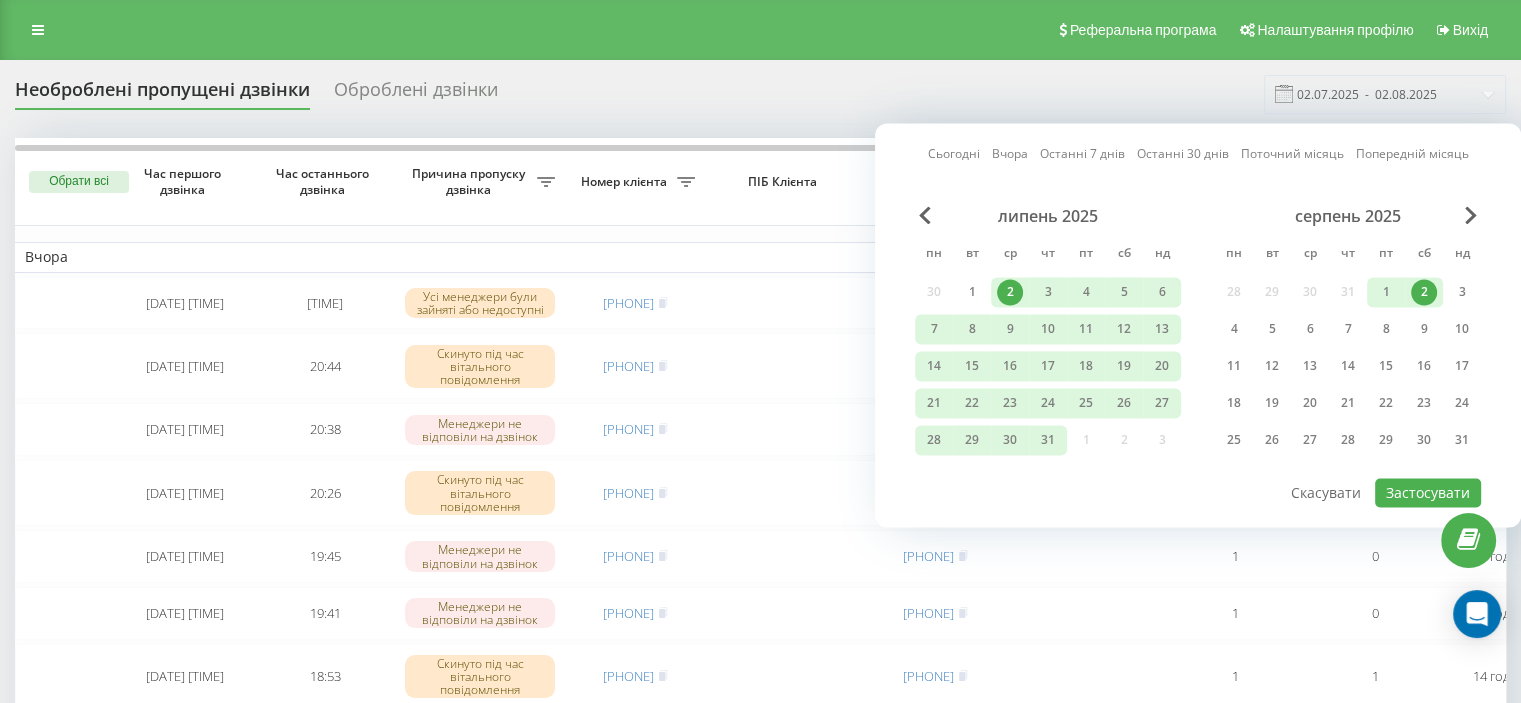 click on "2" at bounding box center (1424, 292) 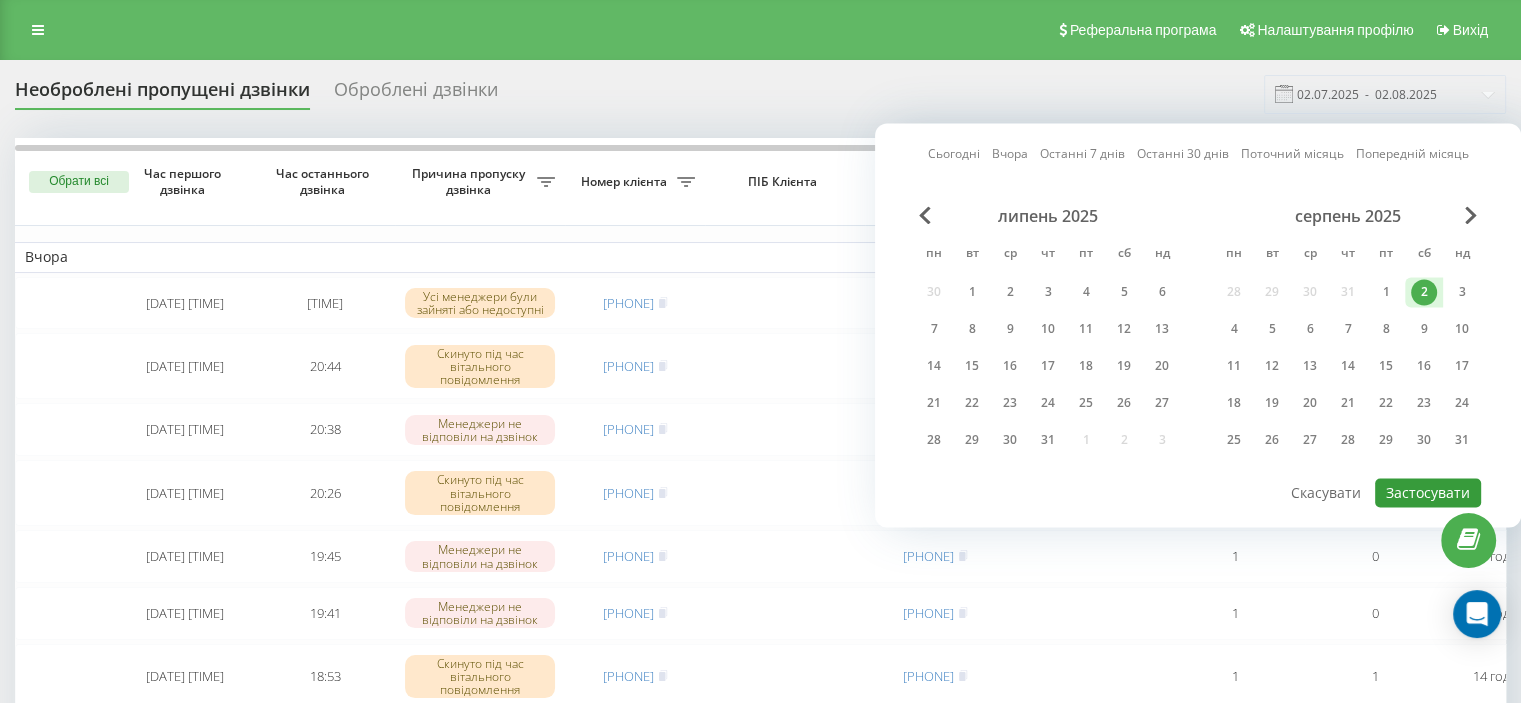 click on "Застосувати" at bounding box center (1428, 492) 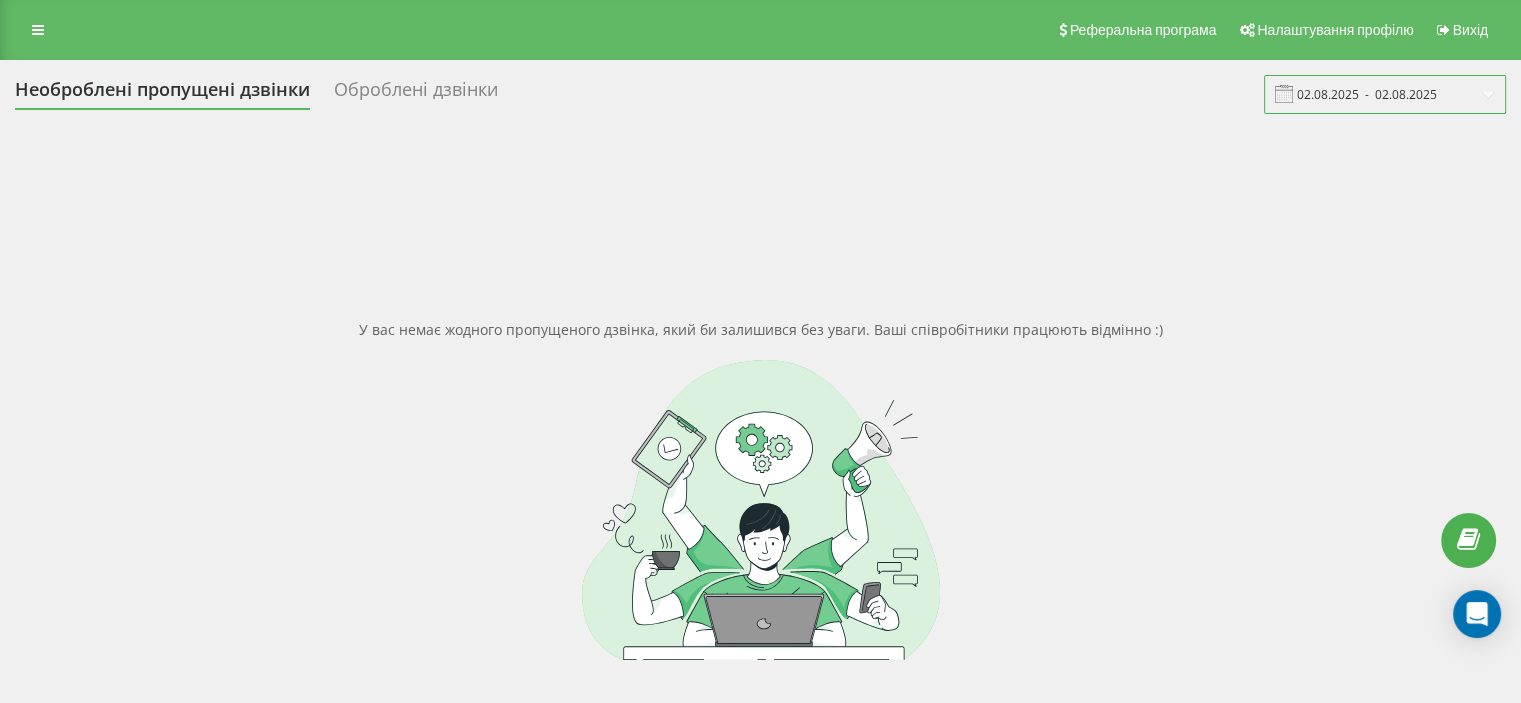 click on "02.08.2025  -  02.08.2025" at bounding box center (1385, 94) 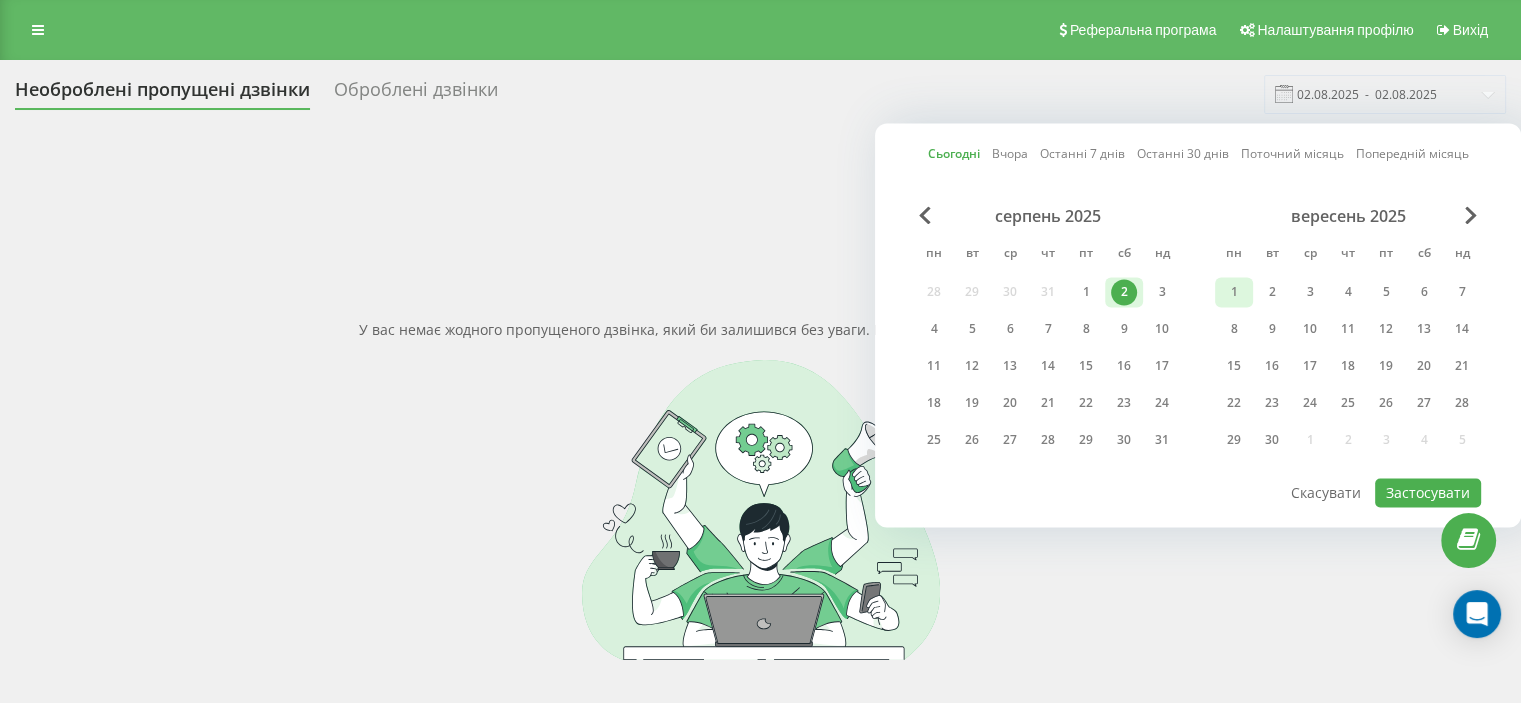 click on "1" at bounding box center (1234, 292) 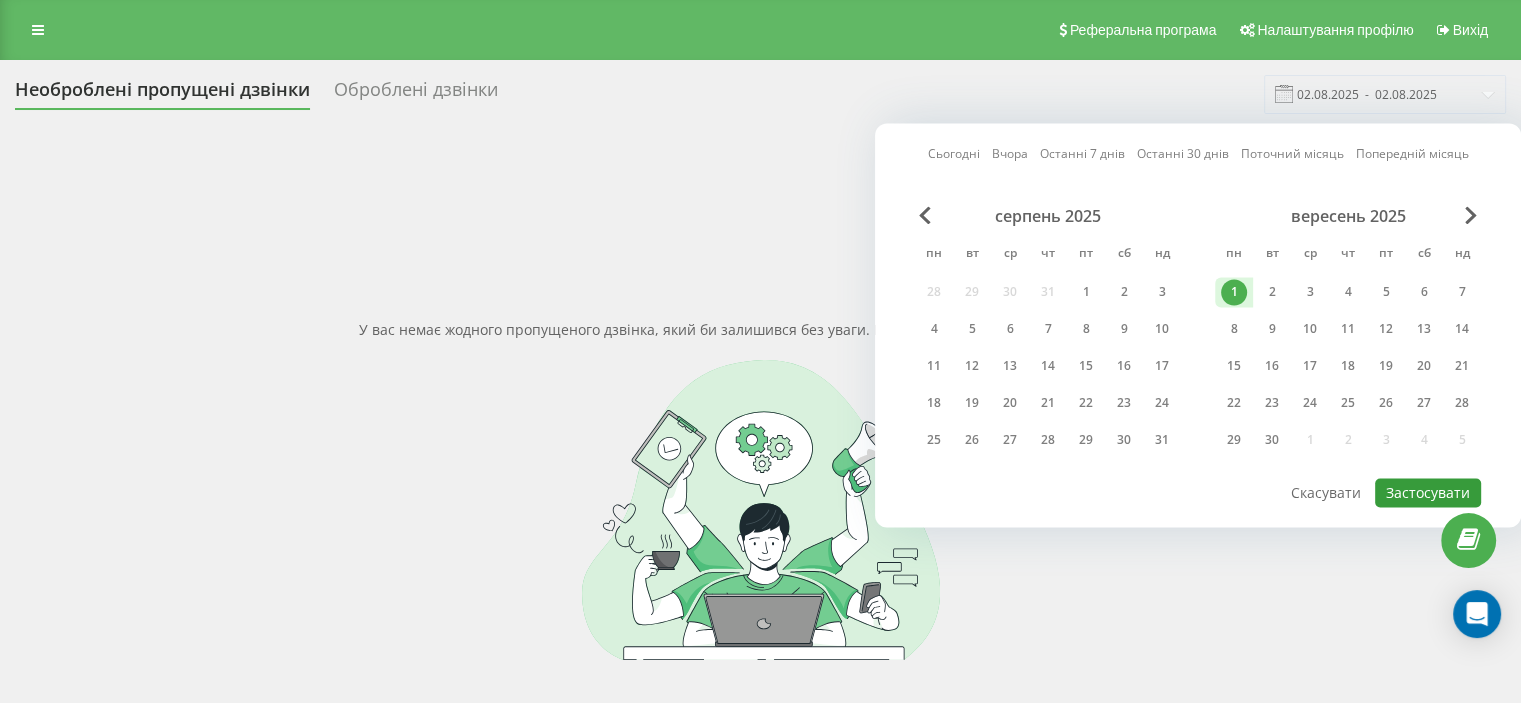 click on "Застосувати" at bounding box center [1428, 492] 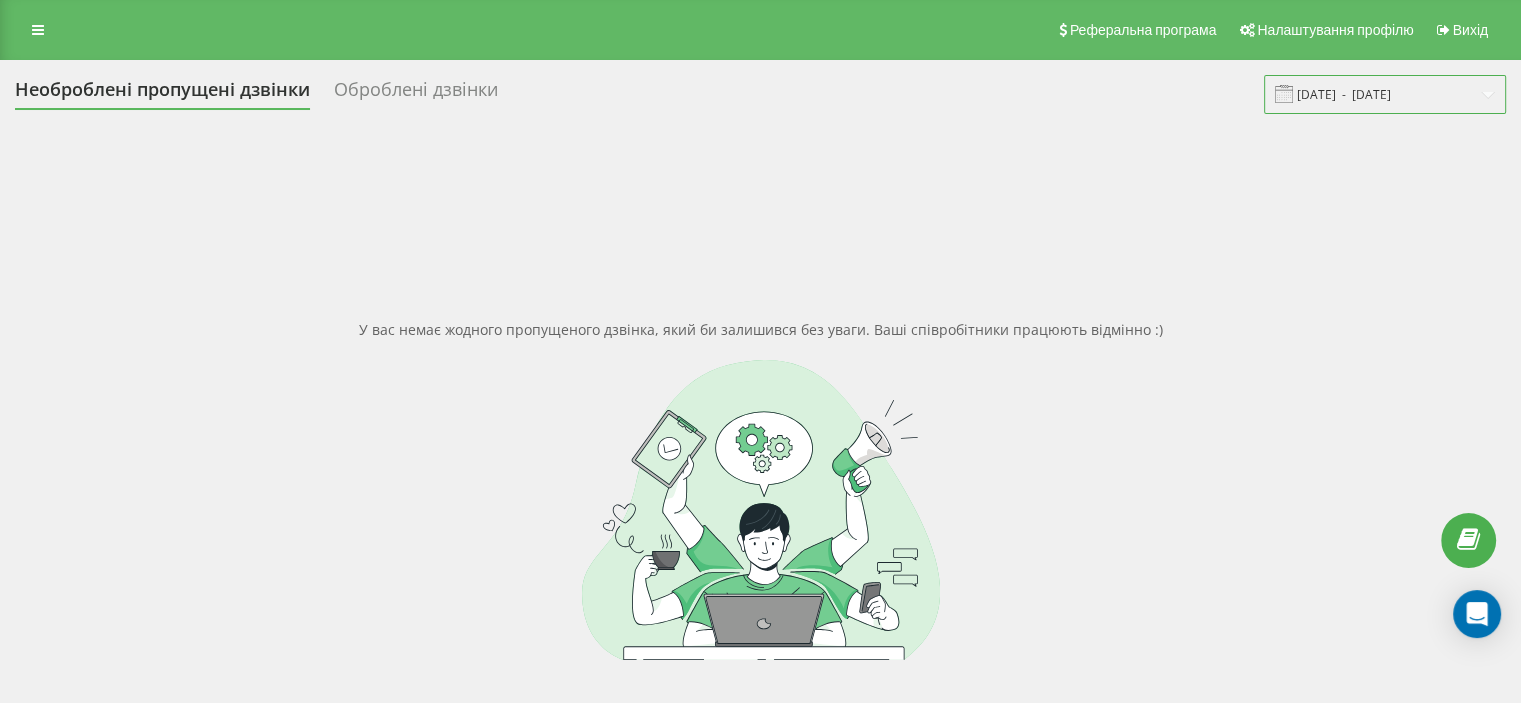 click on "[DATE]  -  [DATE]" at bounding box center [1385, 94] 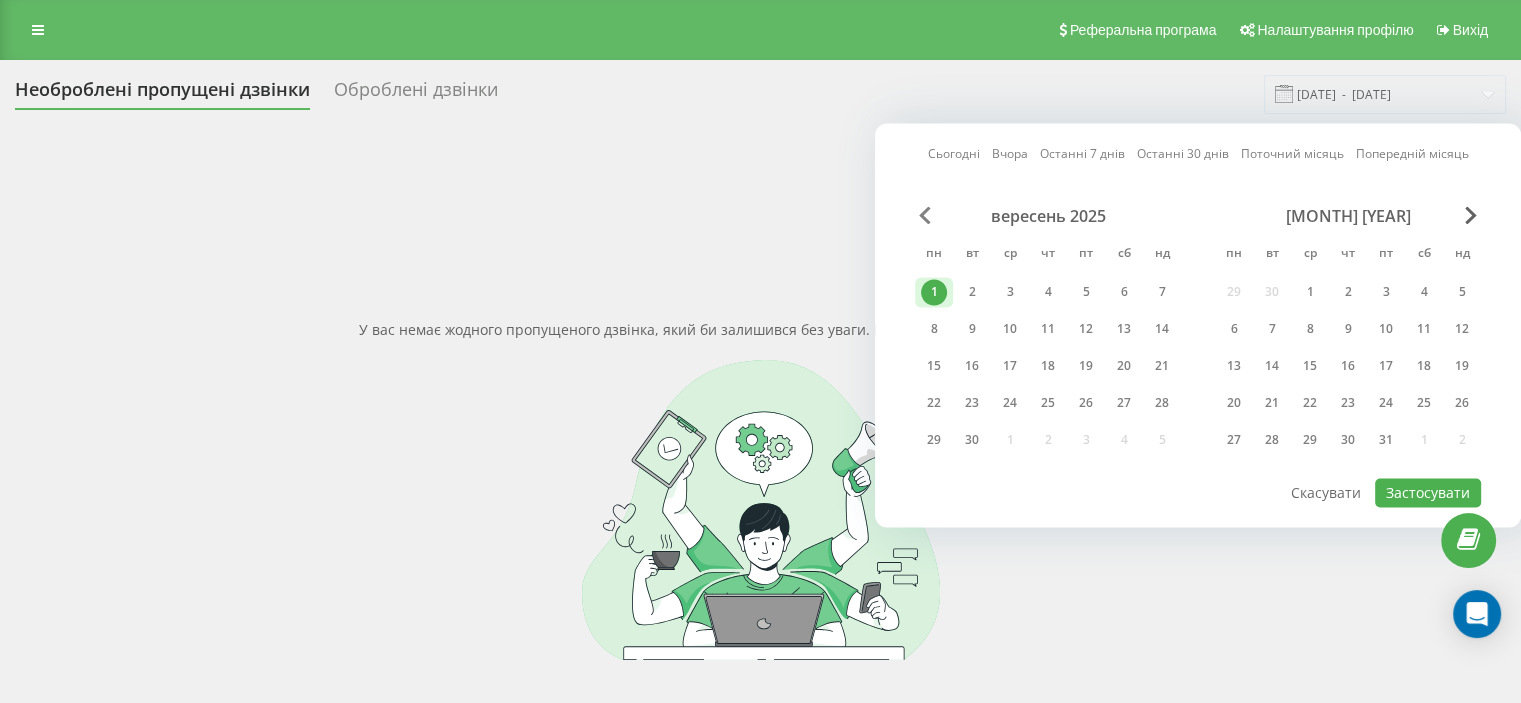 click at bounding box center [925, 215] 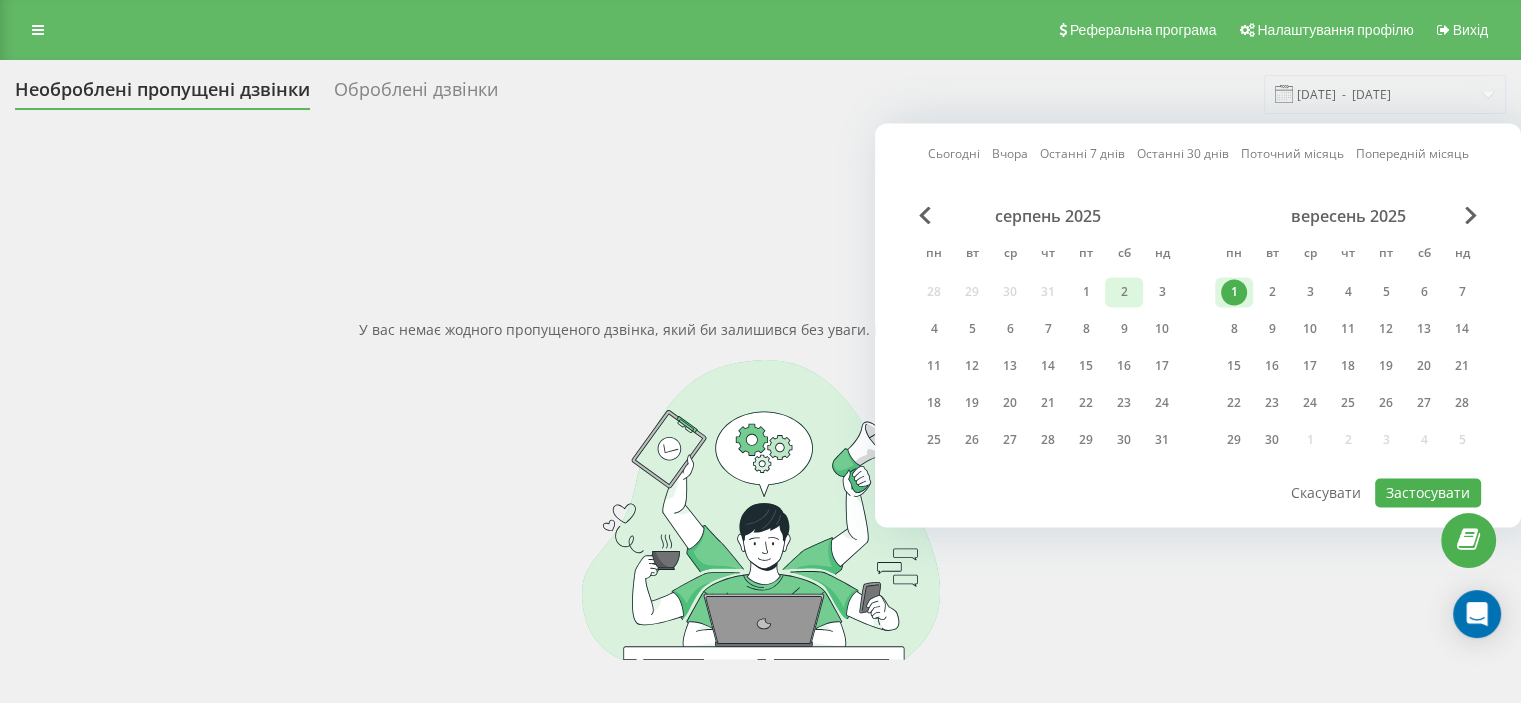 click on "2" at bounding box center [1124, 292] 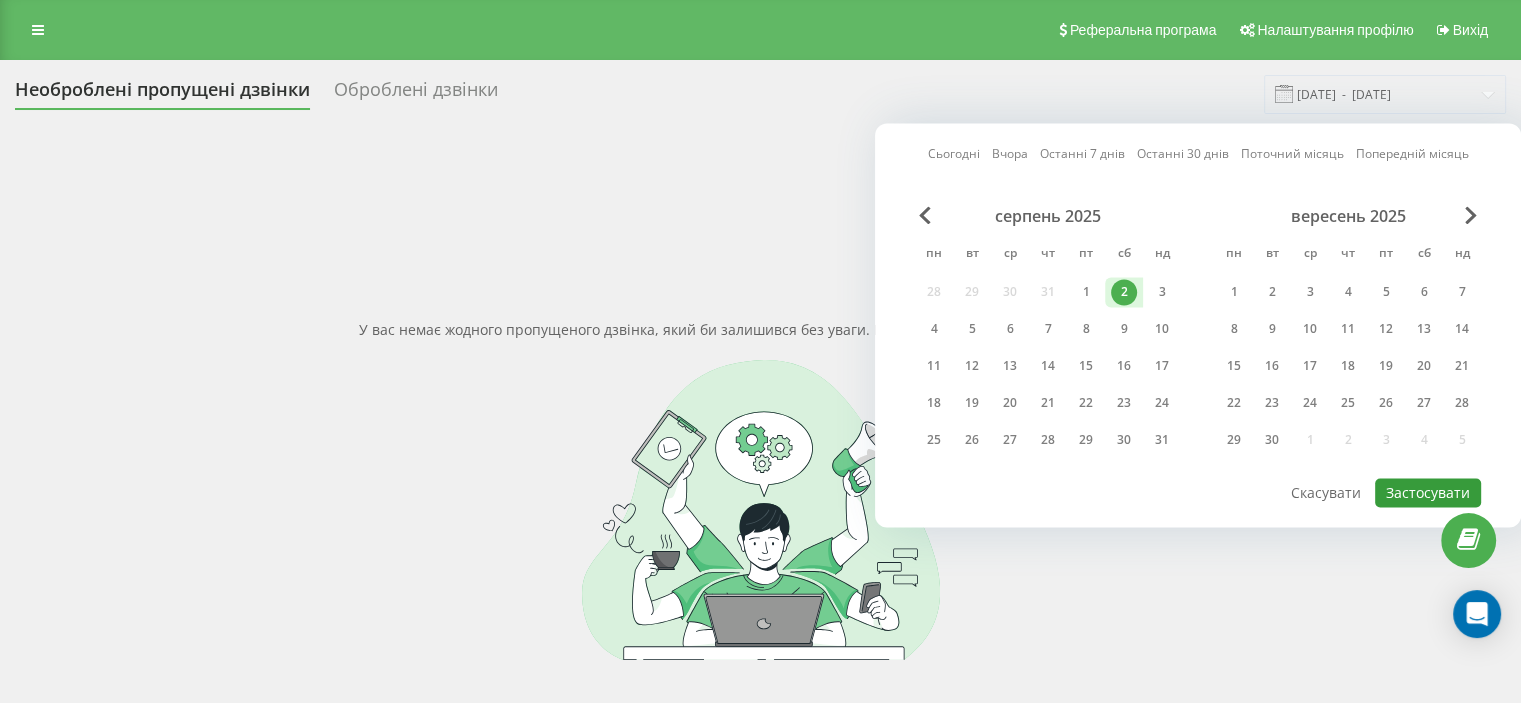 click on "Застосувати" at bounding box center [1428, 492] 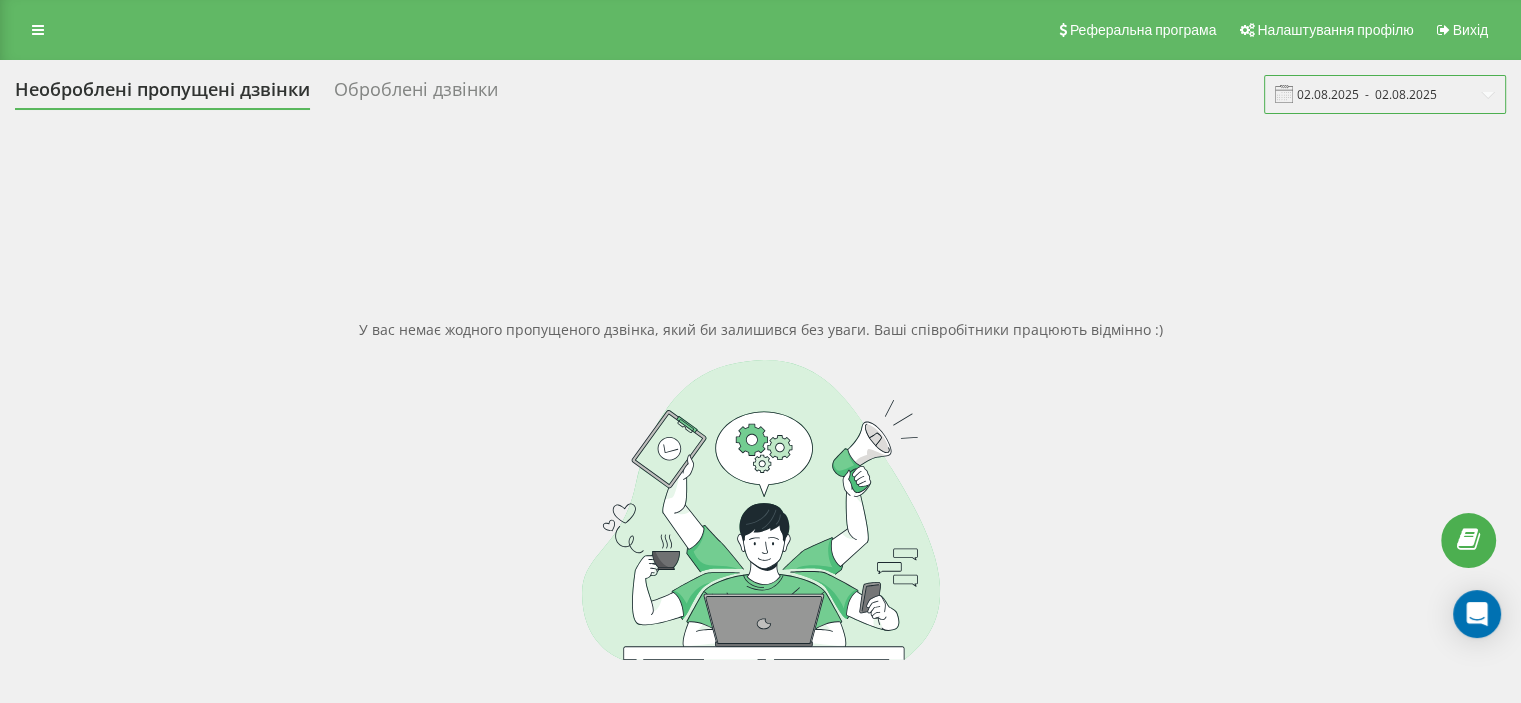 click on "02.08.2025  -  02.08.2025" at bounding box center [1385, 94] 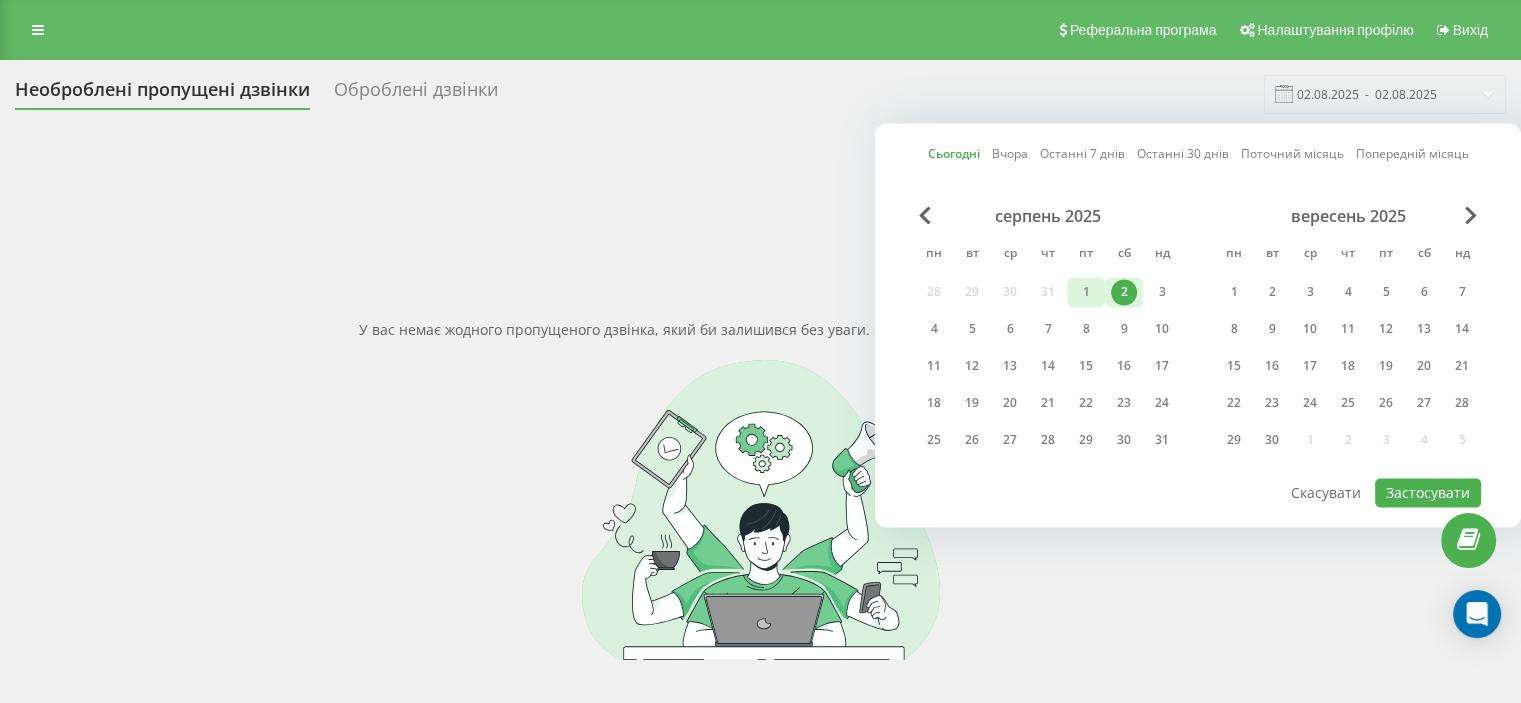 click on "1" at bounding box center (1086, 292) 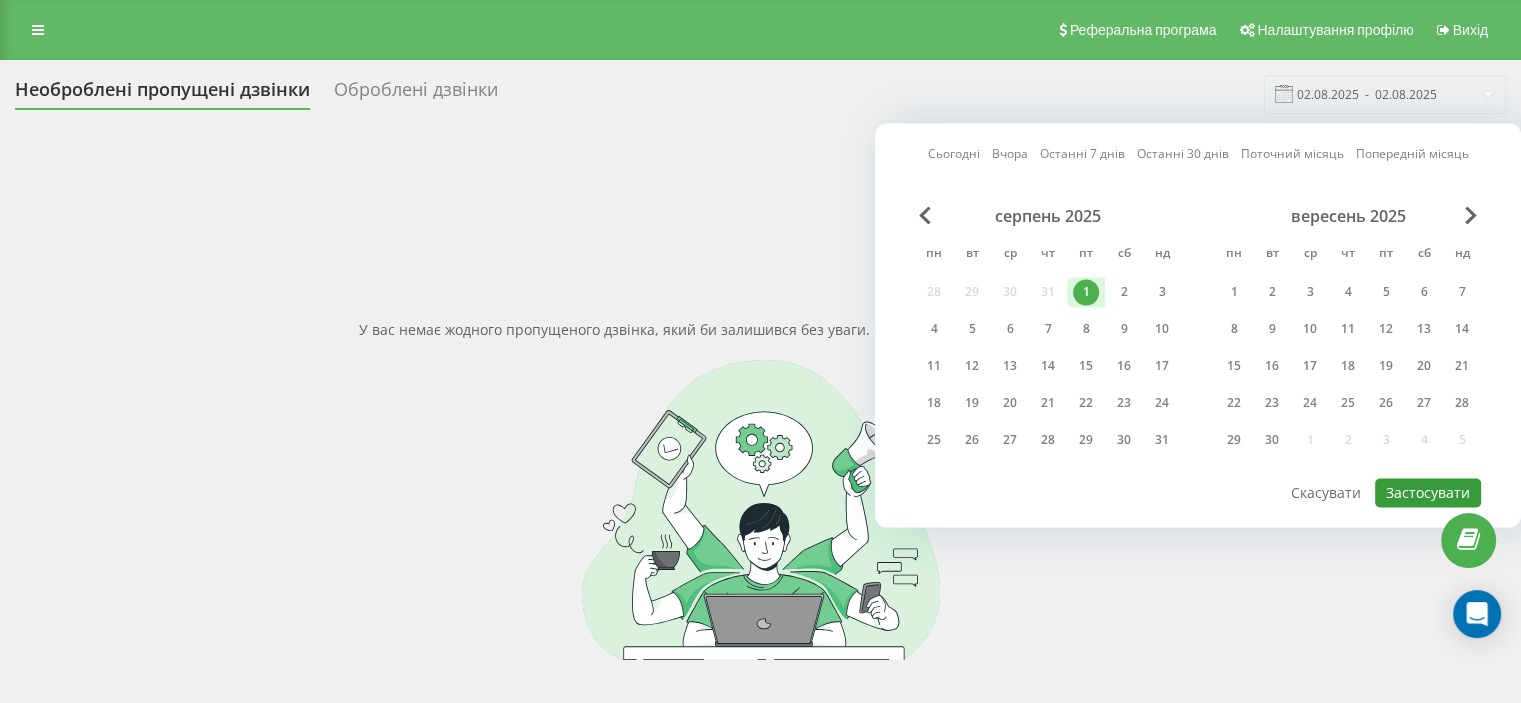 click on "Застосувати" at bounding box center (1428, 492) 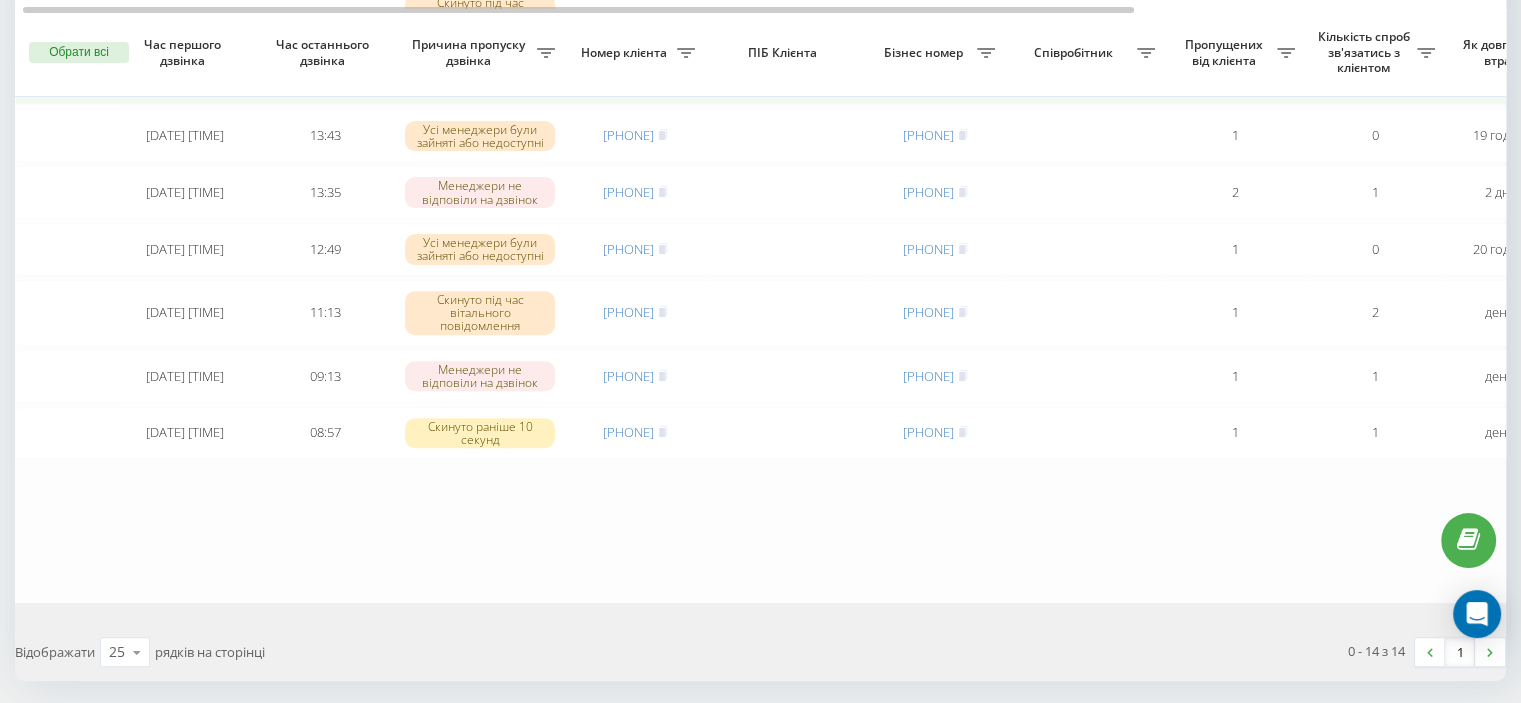 scroll, scrollTop: 761, scrollLeft: 0, axis: vertical 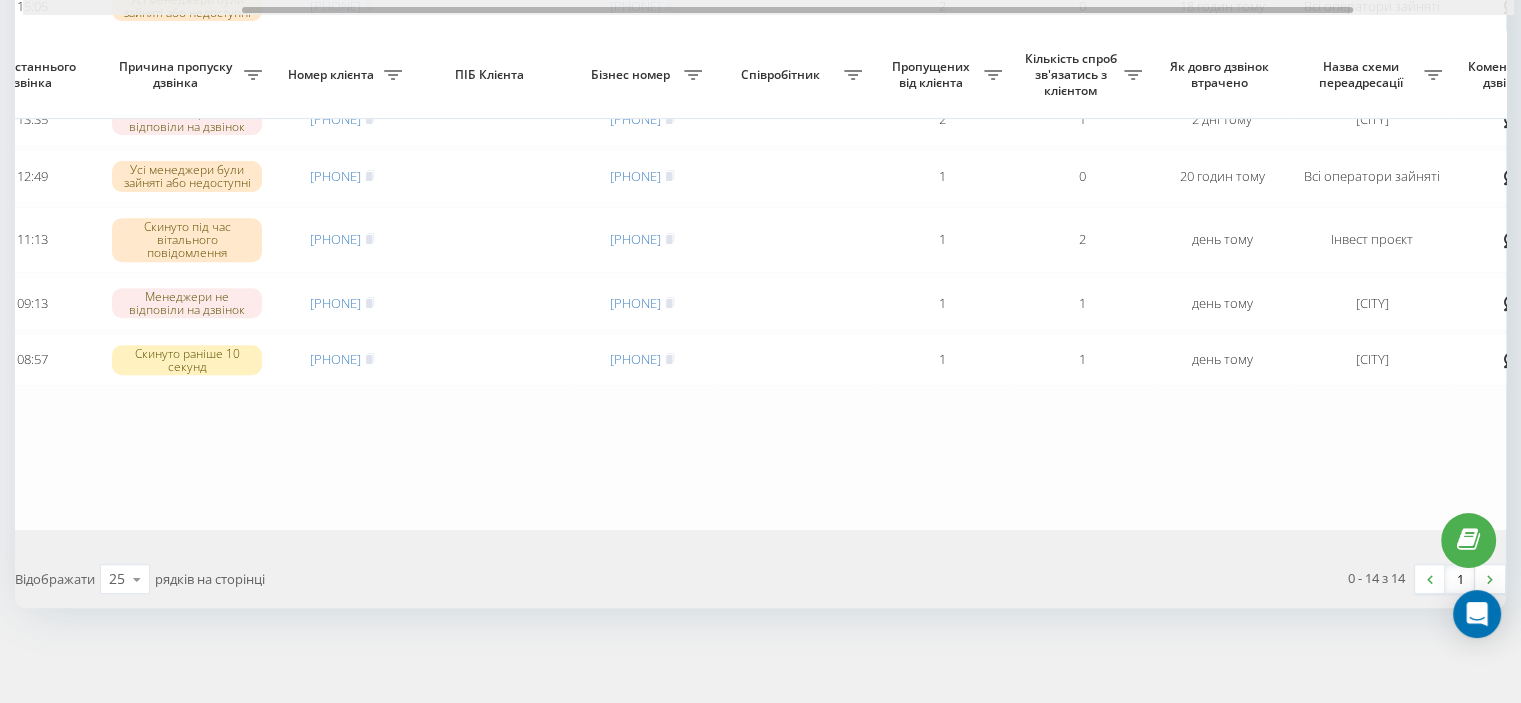 drag, startPoint x: 996, startPoint y: 8, endPoint x: 1215, endPoint y: 28, distance: 219.91135 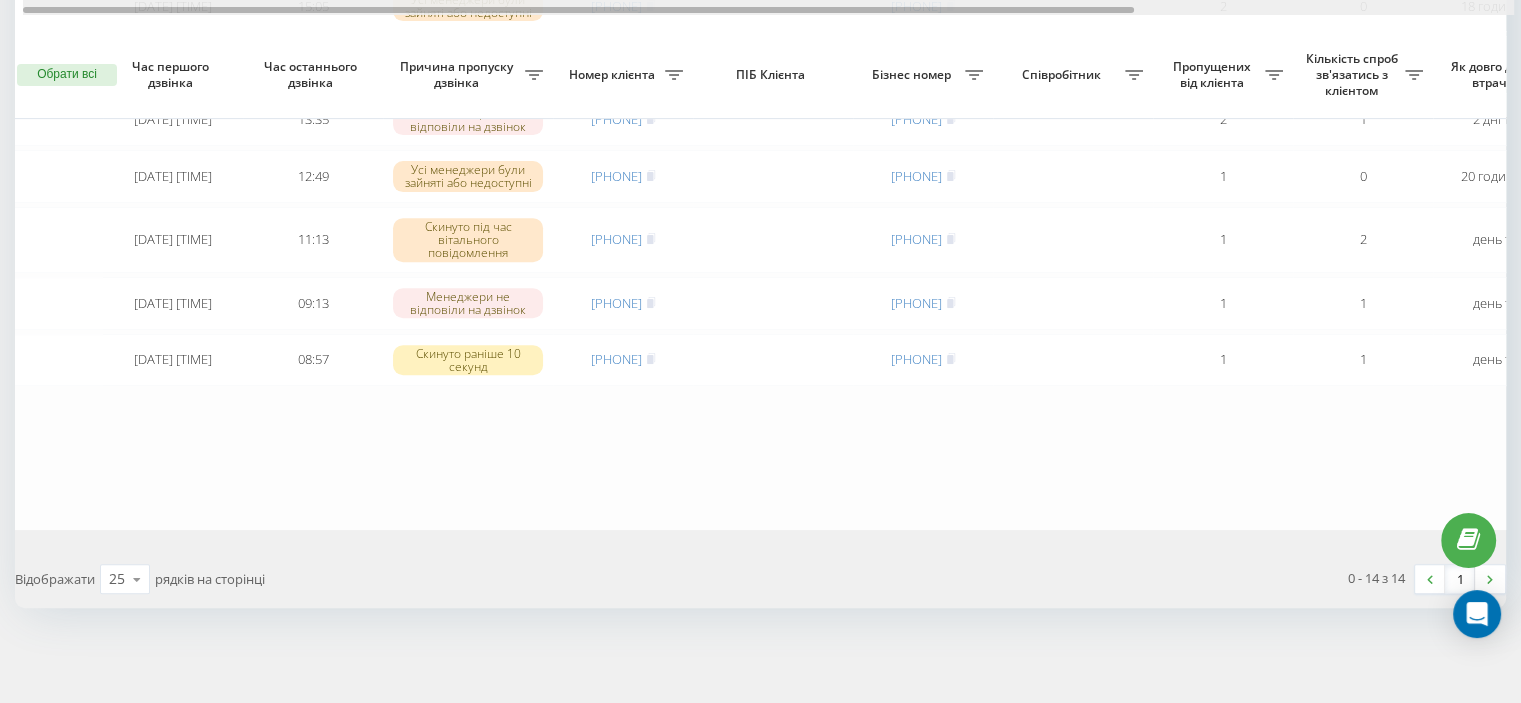 scroll, scrollTop: 0, scrollLeft: 0, axis: both 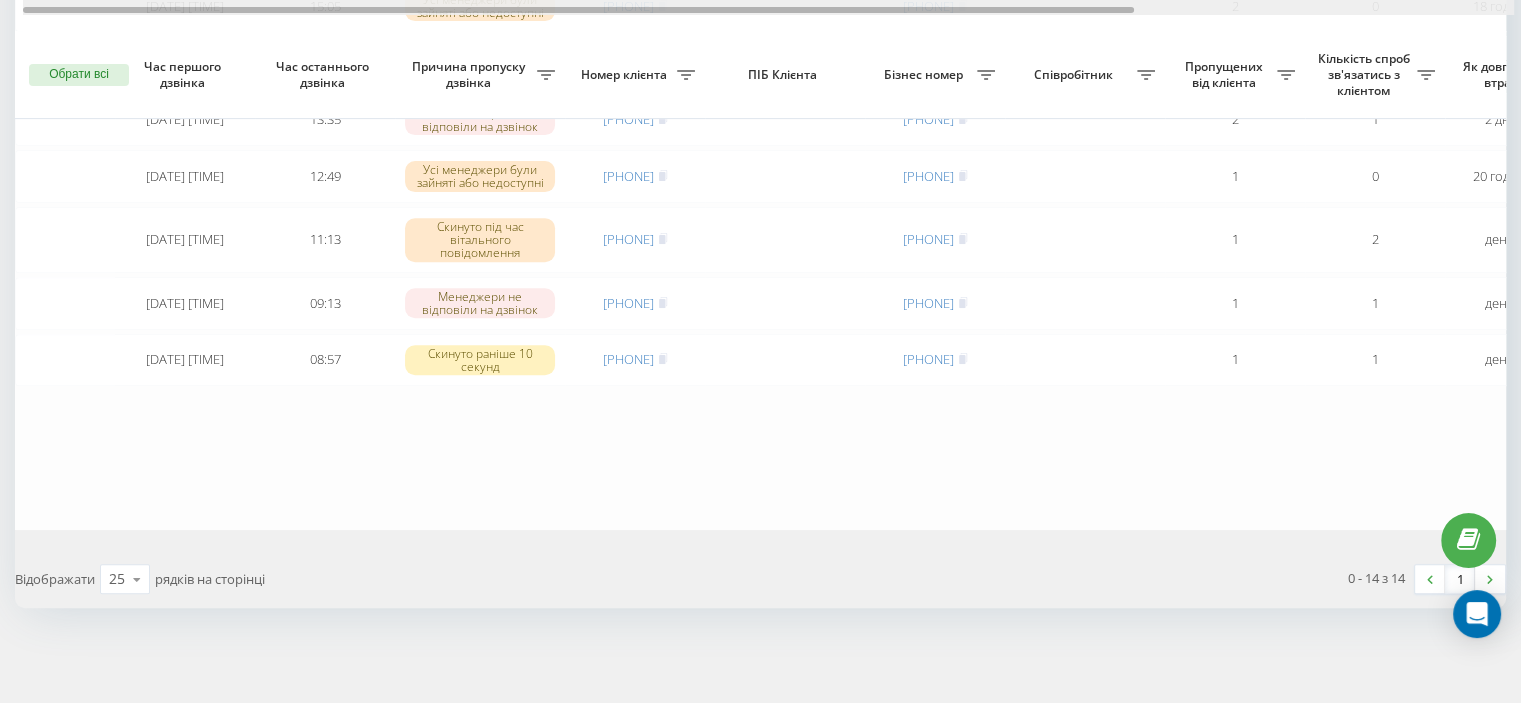 drag, startPoint x: 688, startPoint y: 10, endPoint x: 452, endPoint y: 3, distance: 236.10379 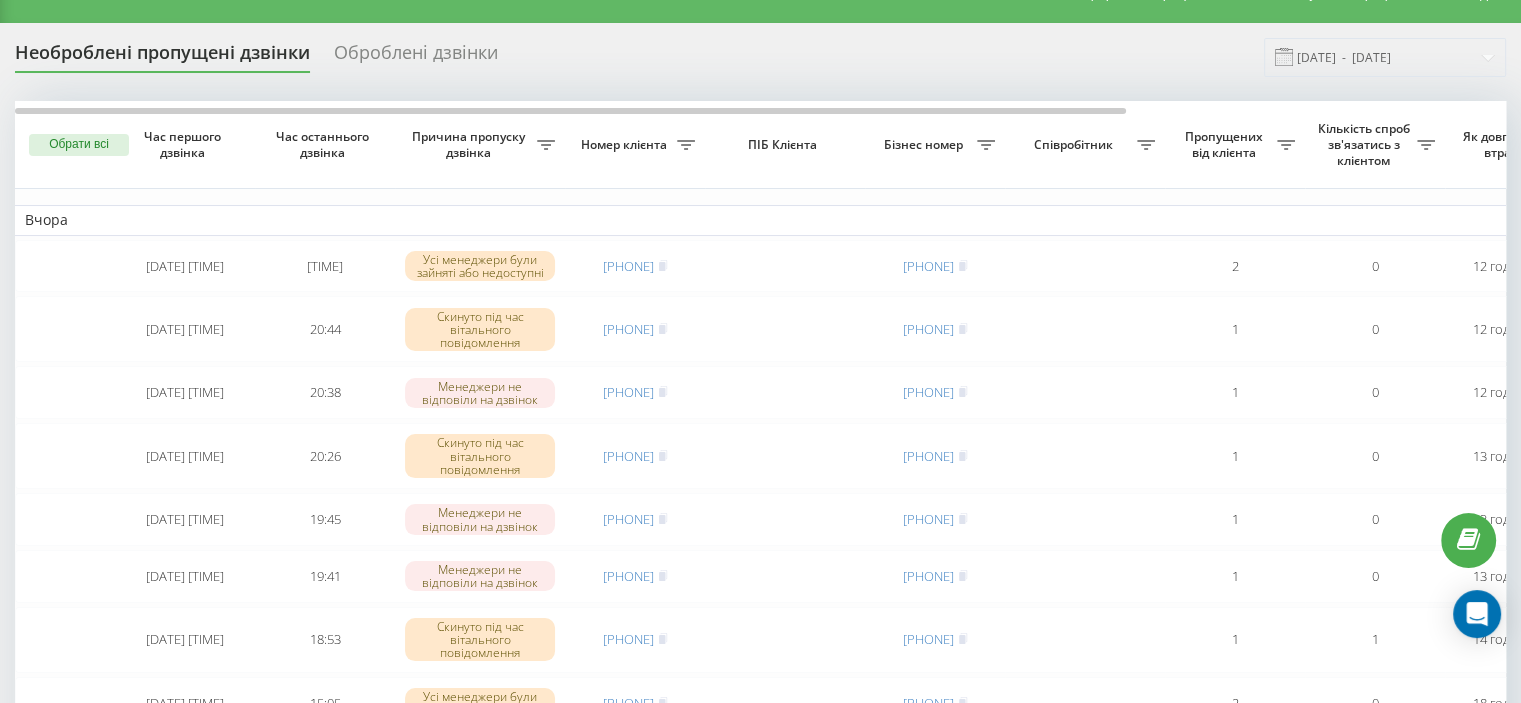 scroll, scrollTop: 0, scrollLeft: 0, axis: both 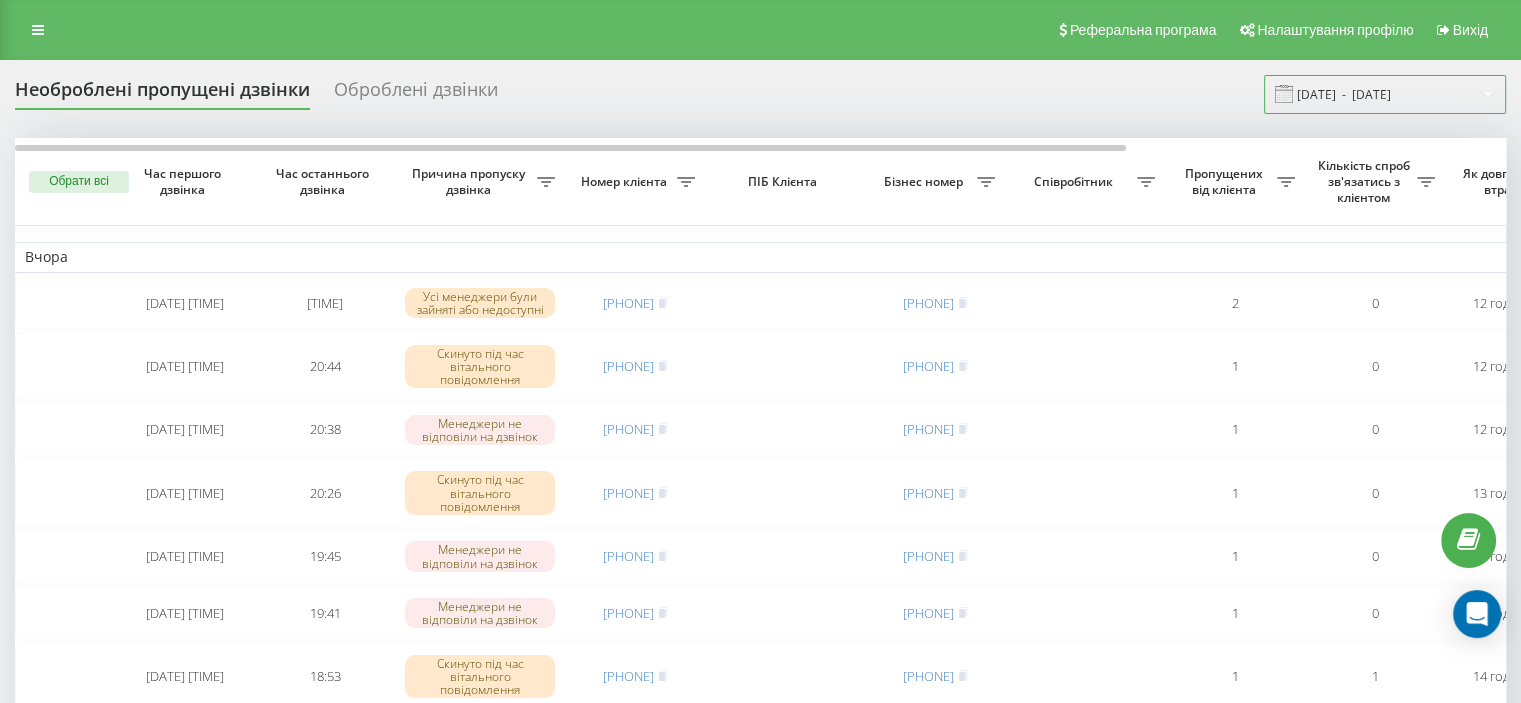 click on "[DATE]  -  [DATE]" at bounding box center [1385, 94] 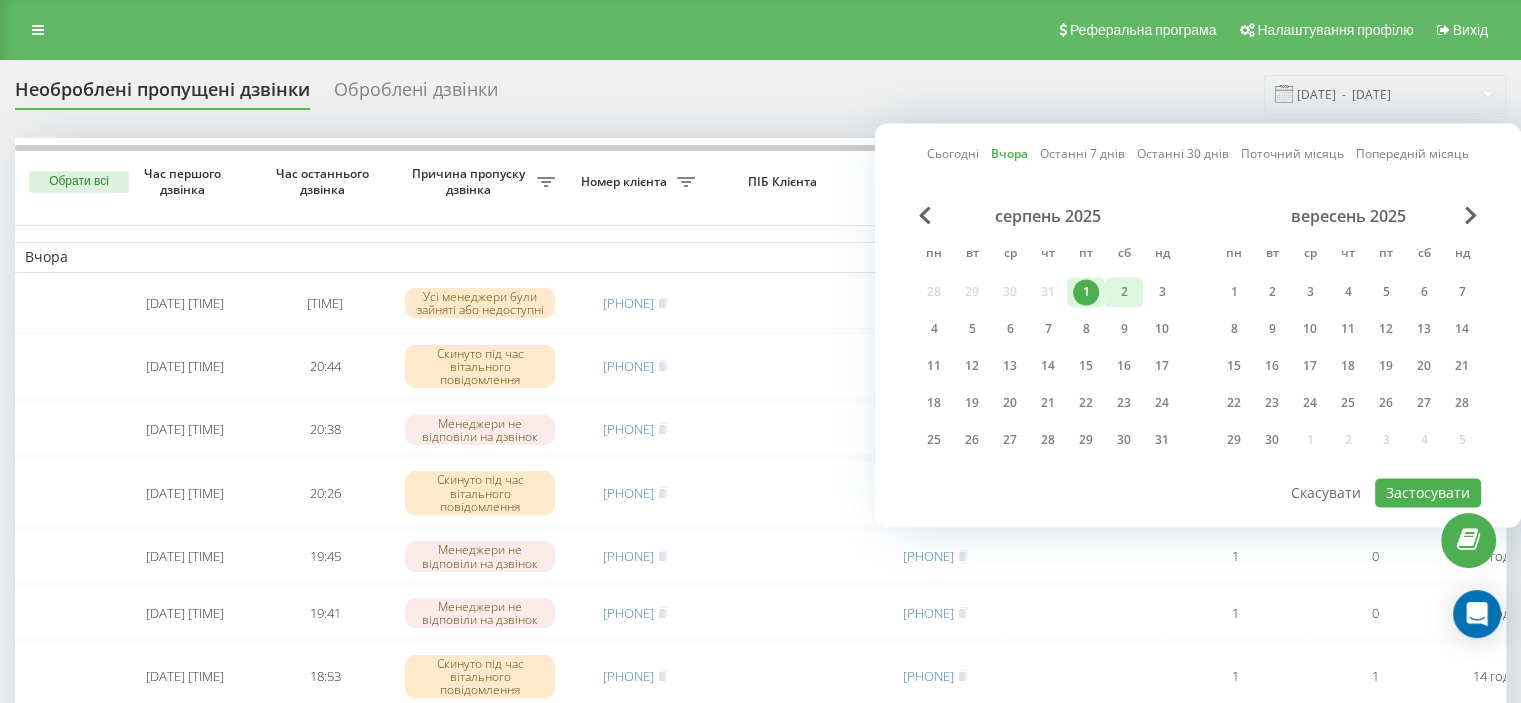 click on "2" at bounding box center [1124, 292] 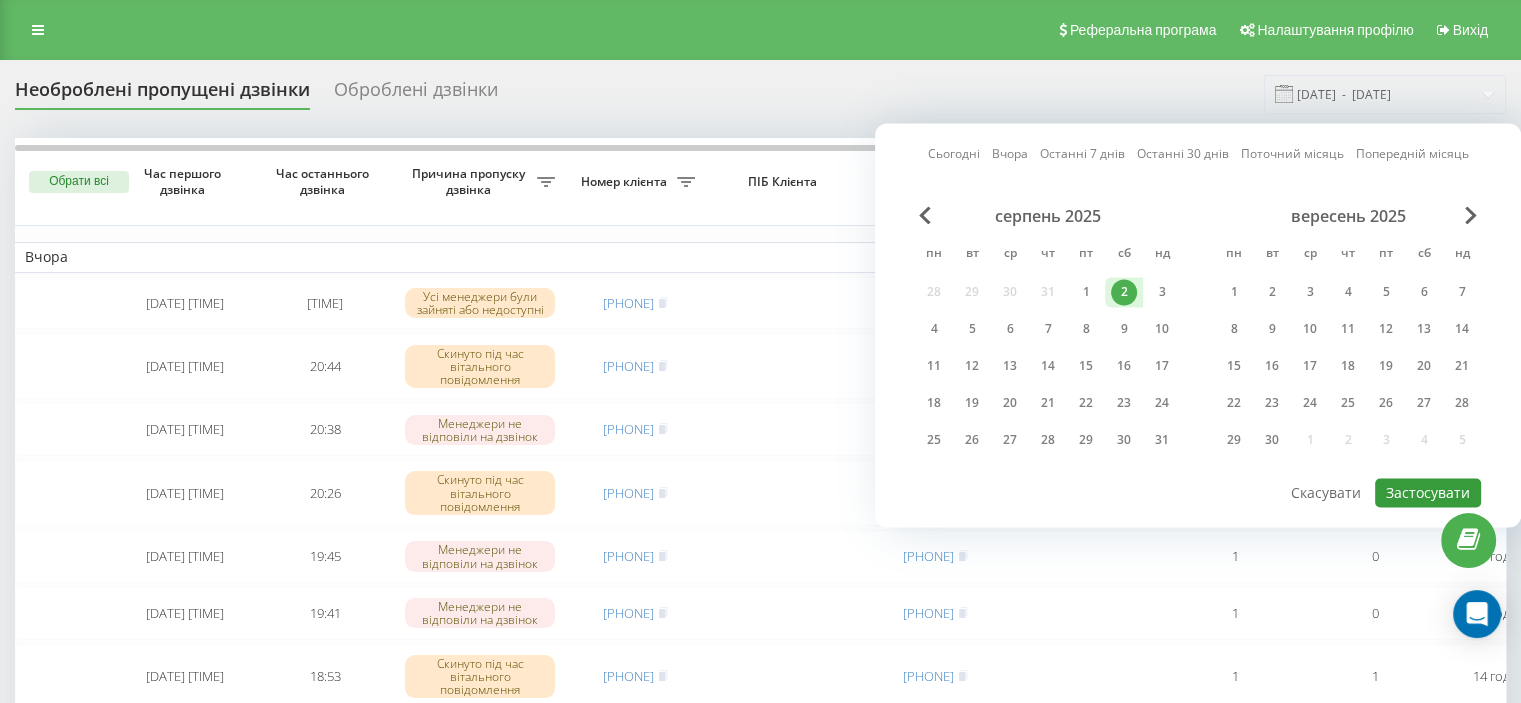 click on "Застосувати" at bounding box center [1428, 492] 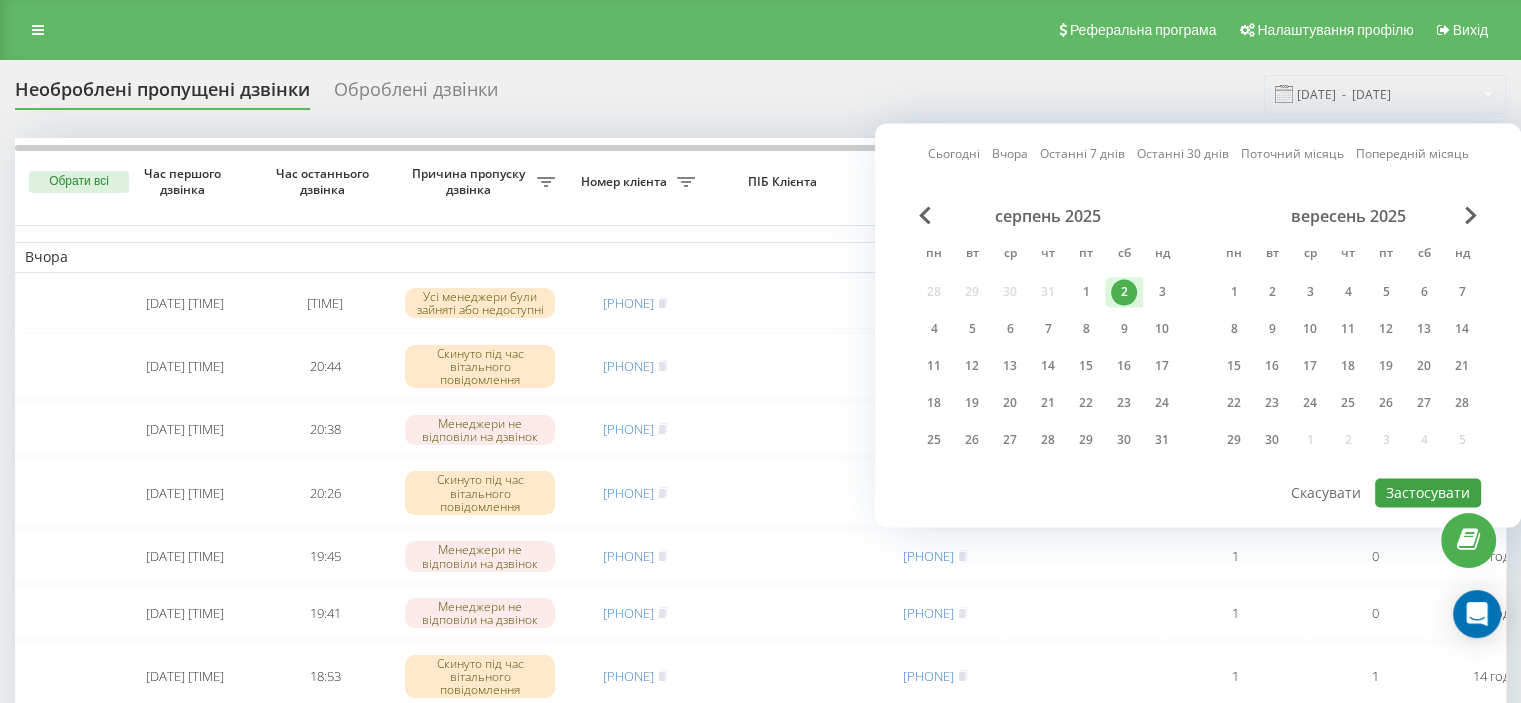 type on "02.08.2025  -  02.08.2025" 